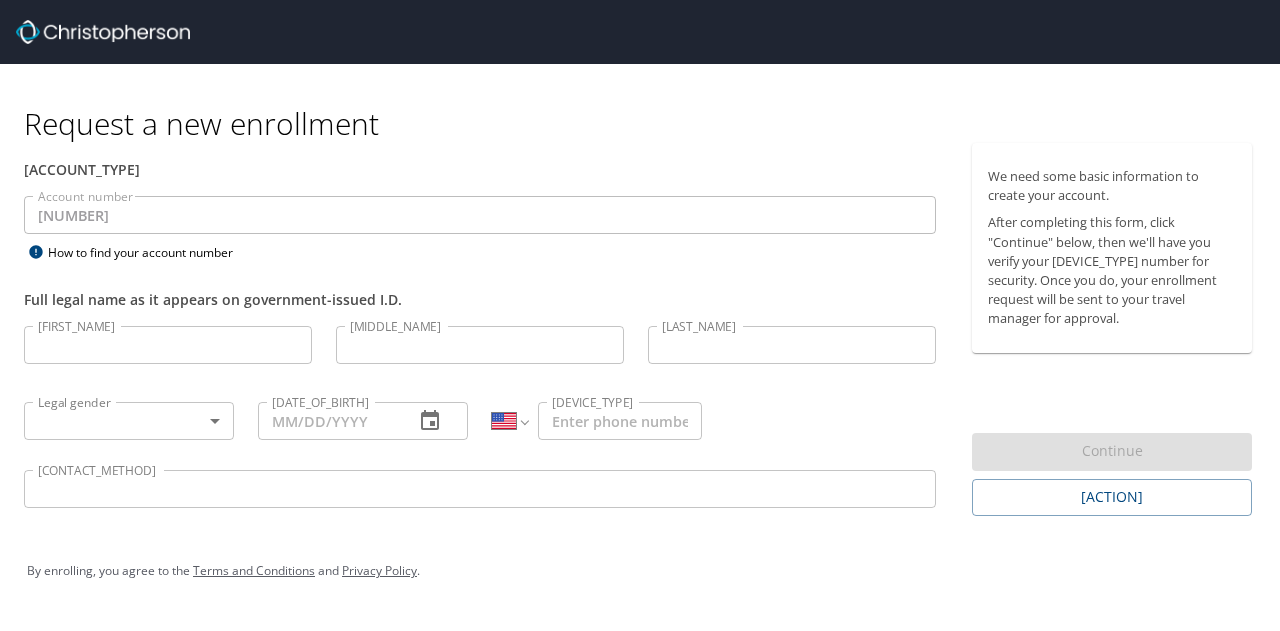scroll, scrollTop: 0, scrollLeft: 0, axis: both 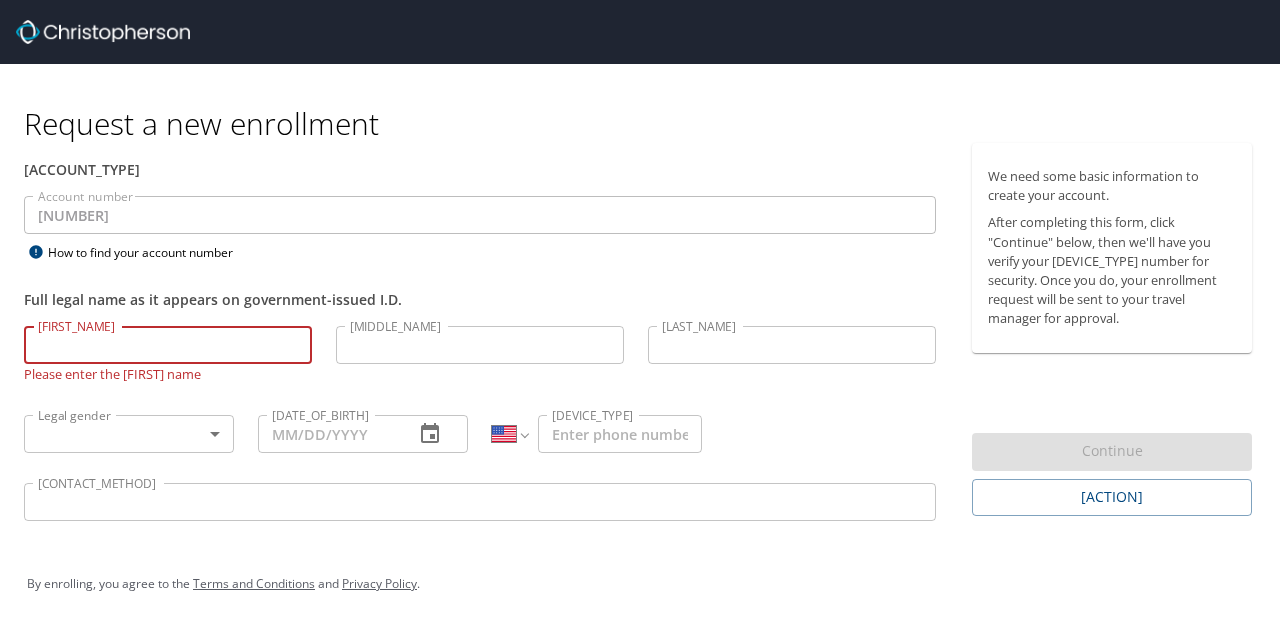 click on "[FIRST_NAME]" at bounding box center [168, 345] 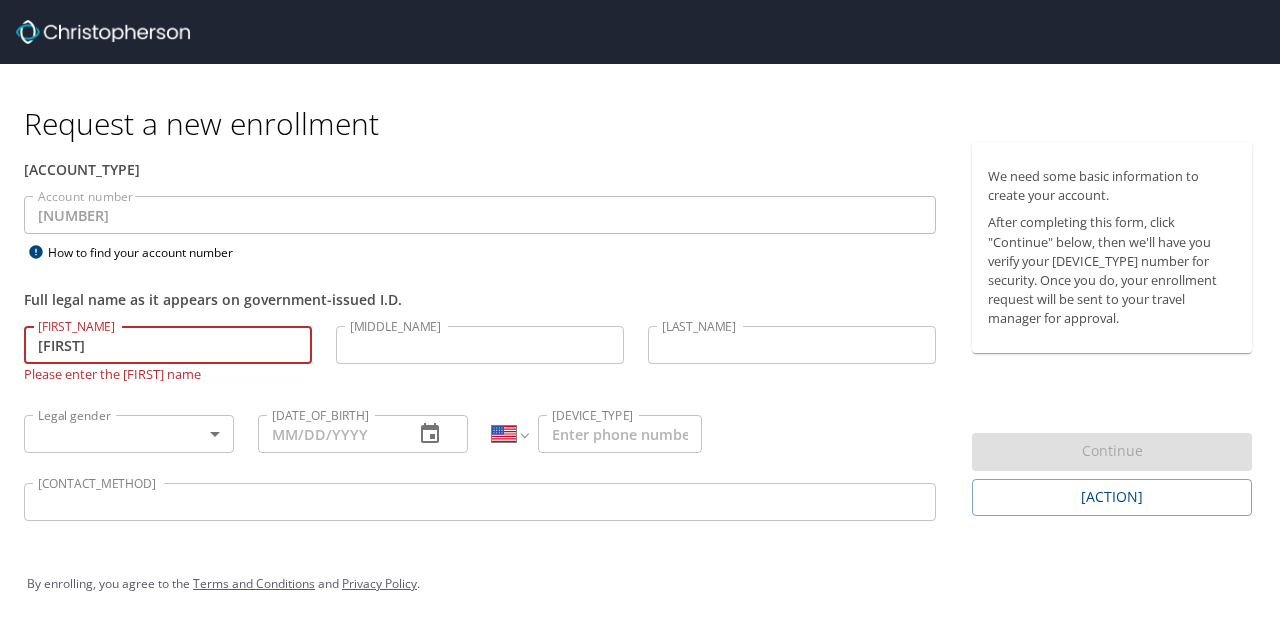 type on "[FIRST]" 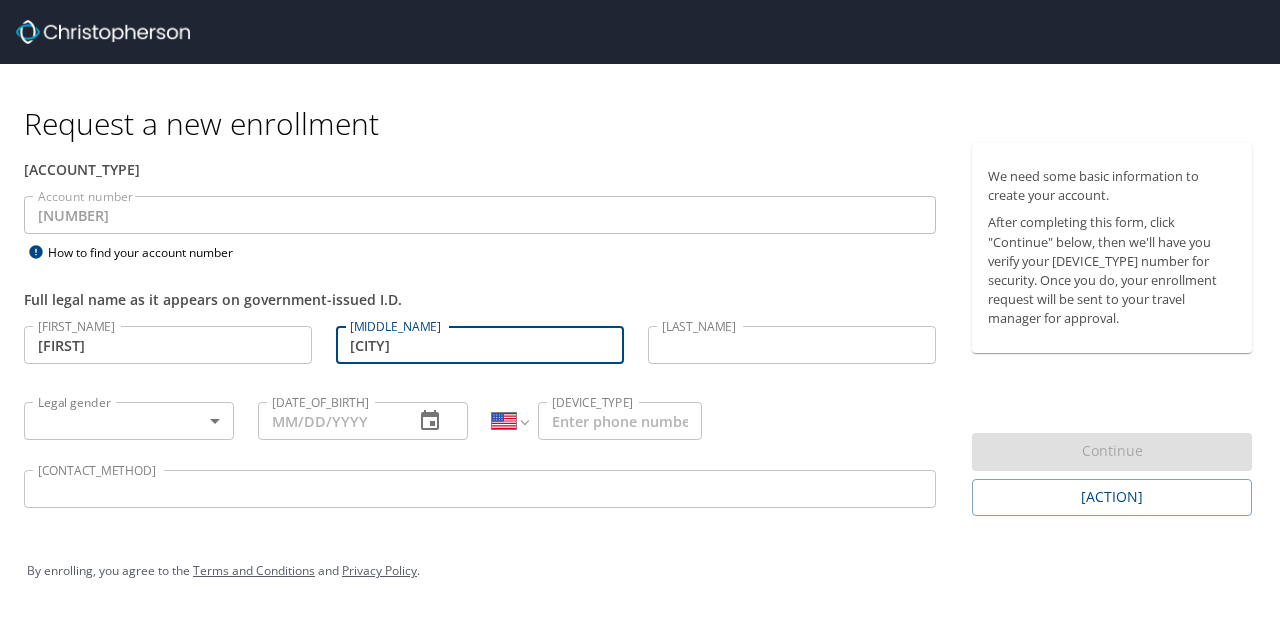 type on "[CITY]" 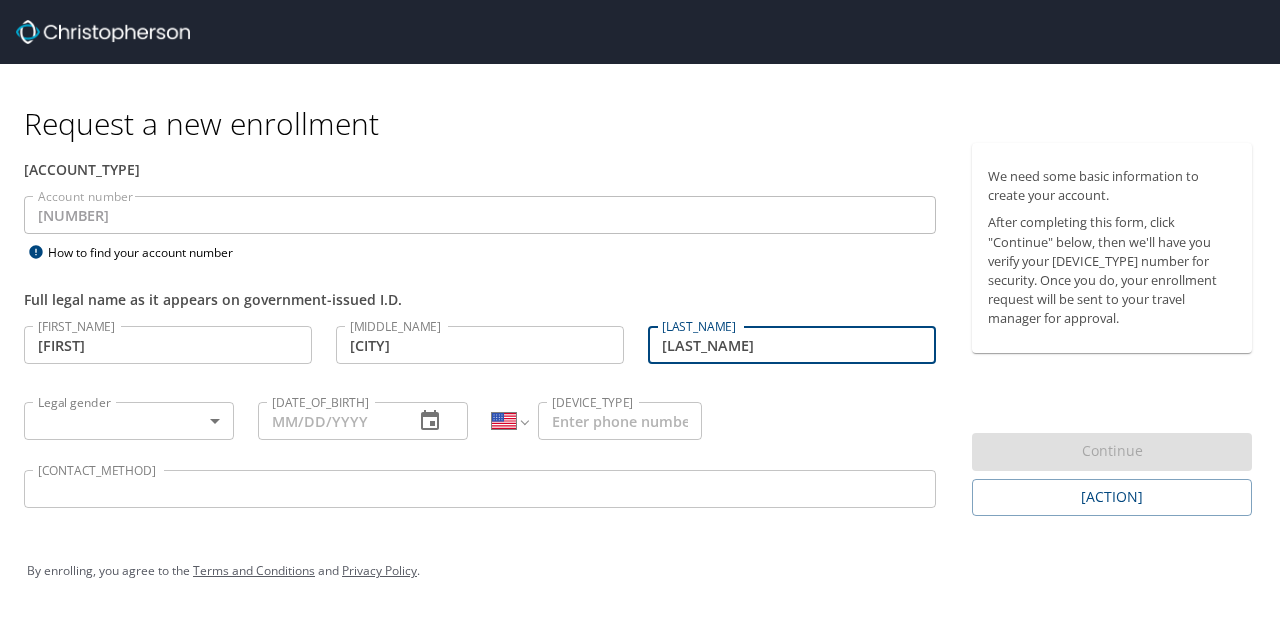 type on "[LAST_NAME]" 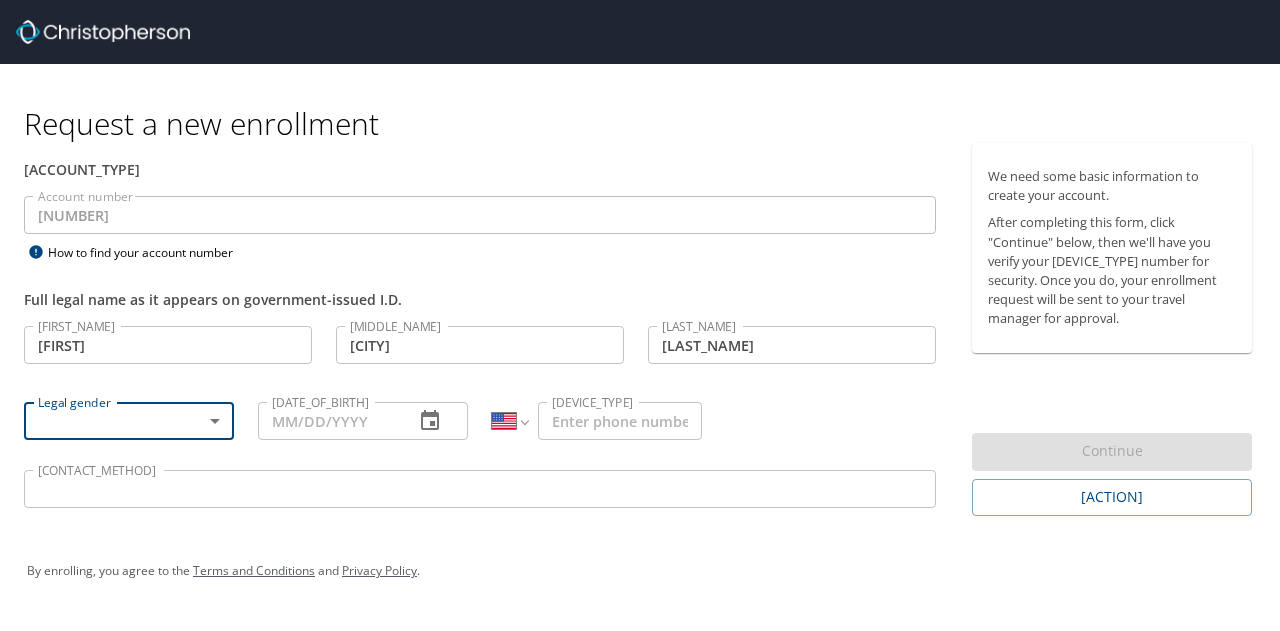 click on "Request a new enrollment Current Account Account number [NUMBER] Account number  How to find your account number Full legal name as it appears on government-issued I.D. Legal first name [FIRST] Legal first name Legal middle name (optional) [CITY] Legal middle name (optional) Legal last name [LAST] Legal last name Legal gender ​ [GENDER] Date of birth Date of birth International Afghanistan Åland Islands Albania Algeria American Samoa Andorra Angola Anguilla Antigua and Barbuda Argentina Armenia Aruba Ascension Island Australia Austria Azerbaijan Bahamas Bahrain Bangladesh Barbados Belarus Belgium Belize Benin Bermuda Bhutan Bolivia Bonaire, Sint Eustatius and Saba Bosnia and Herzegovina Botswana Brazil British Indian Ocean Territory Brunei Darussalam Bulgaria Burkina Faso Burma Burundi Cambodia Cameroon Canada Cape Verde Cayman Islands Central African Republic Chad Chile China Christmas Island Cocos (Keeling) Islands Colombia Comoros Congo Congo, Democratic Republic of the Cook Islands Costa Rica Croatia" at bounding box center [640, 315] 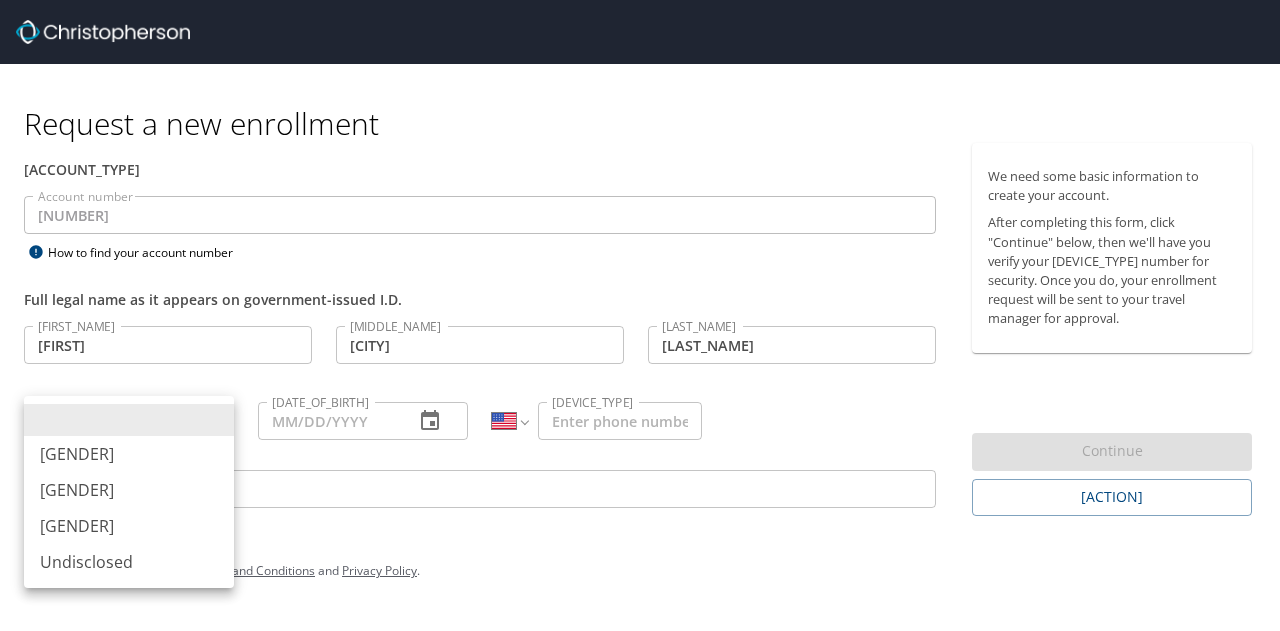 click on "[GENDER]" at bounding box center (129, 526) 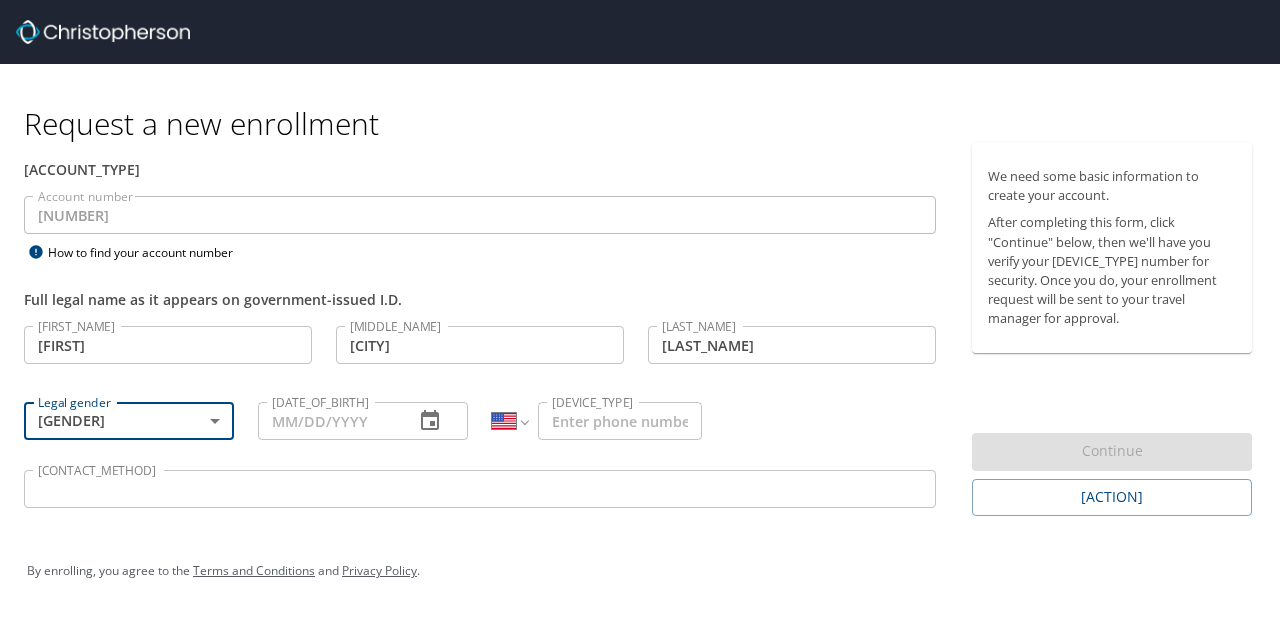 click on "[DATE_OF_BIRTH]" at bounding box center [328, 421] 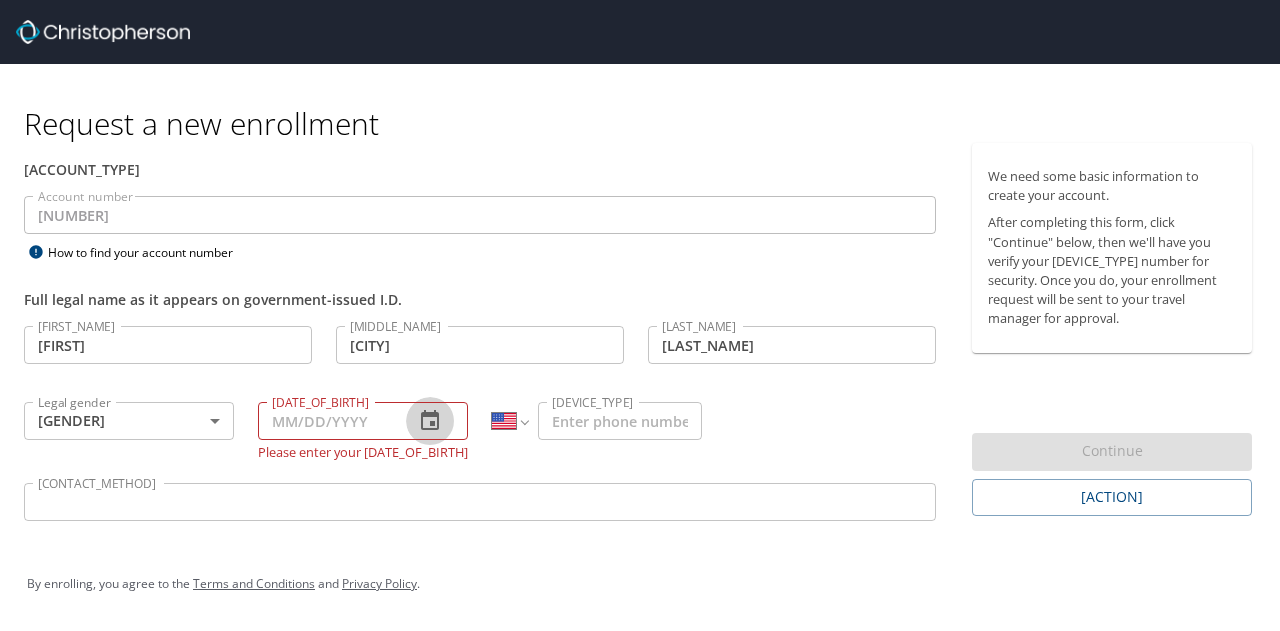 click at bounding box center (430, 421) 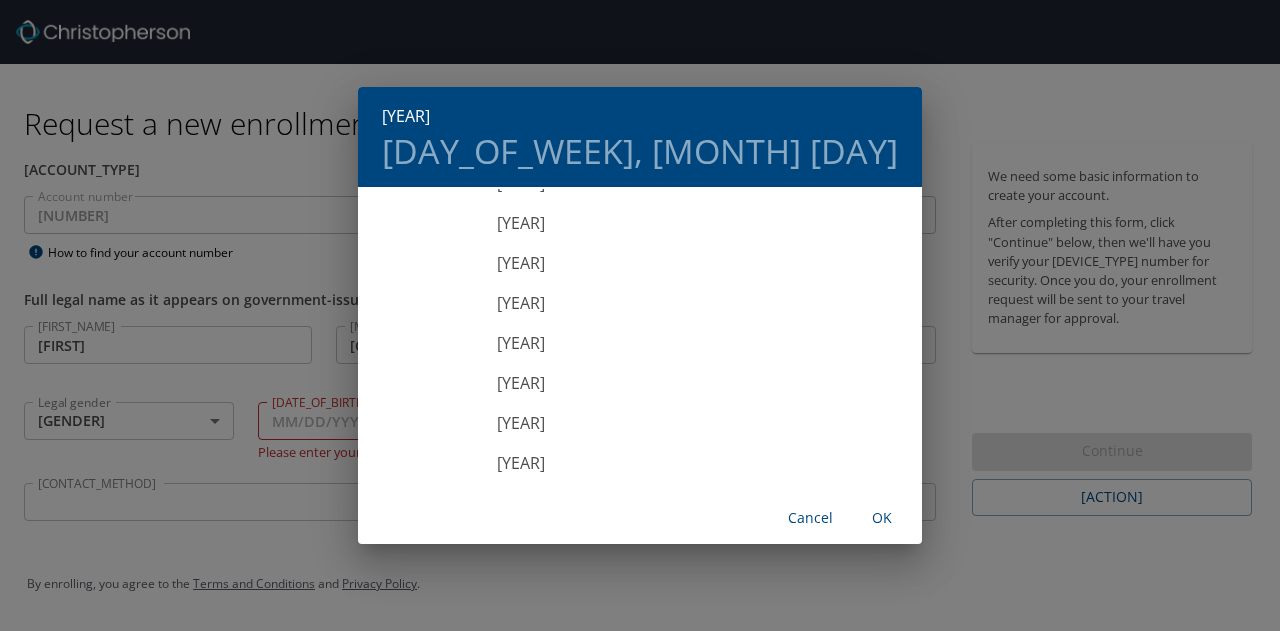 scroll, scrollTop: 3329, scrollLeft: 0, axis: vertical 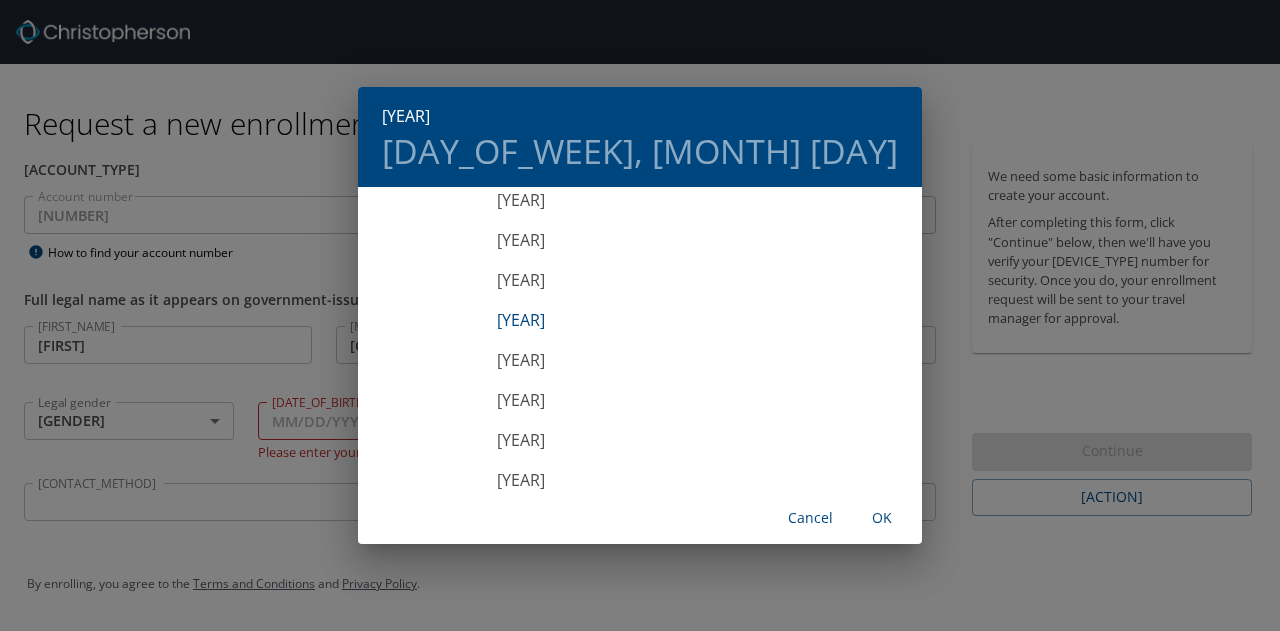 click on "[YEAR]" at bounding box center [520, 320] 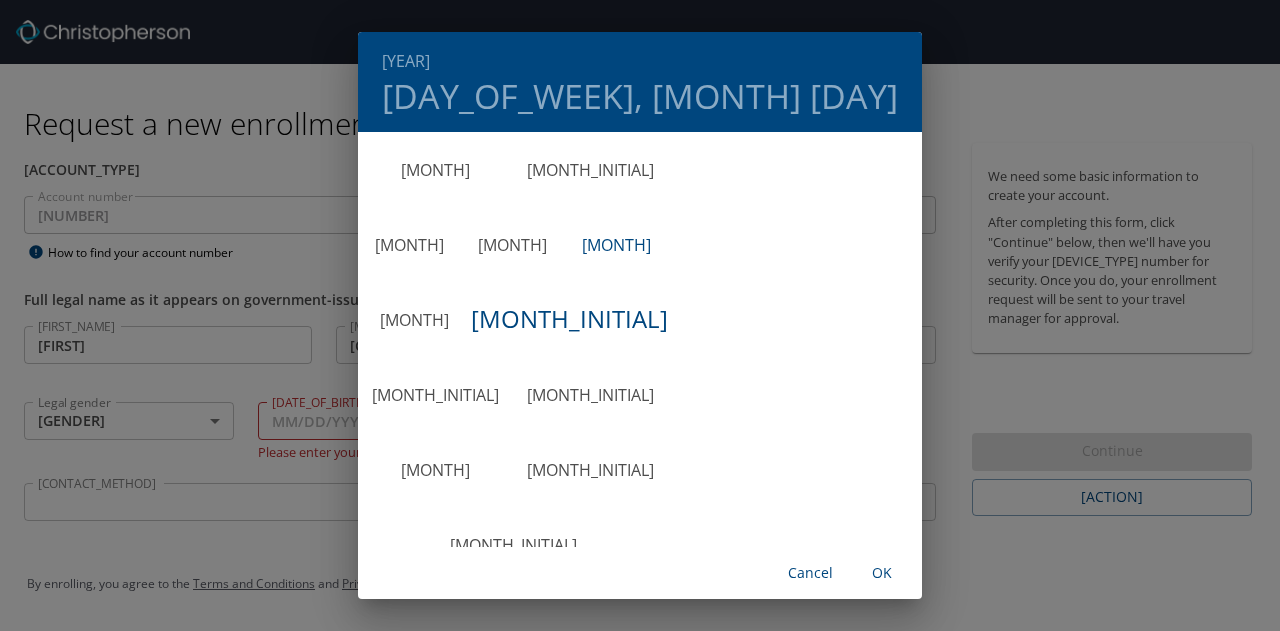 click on "[MONTH]" at bounding box center (616, 244) 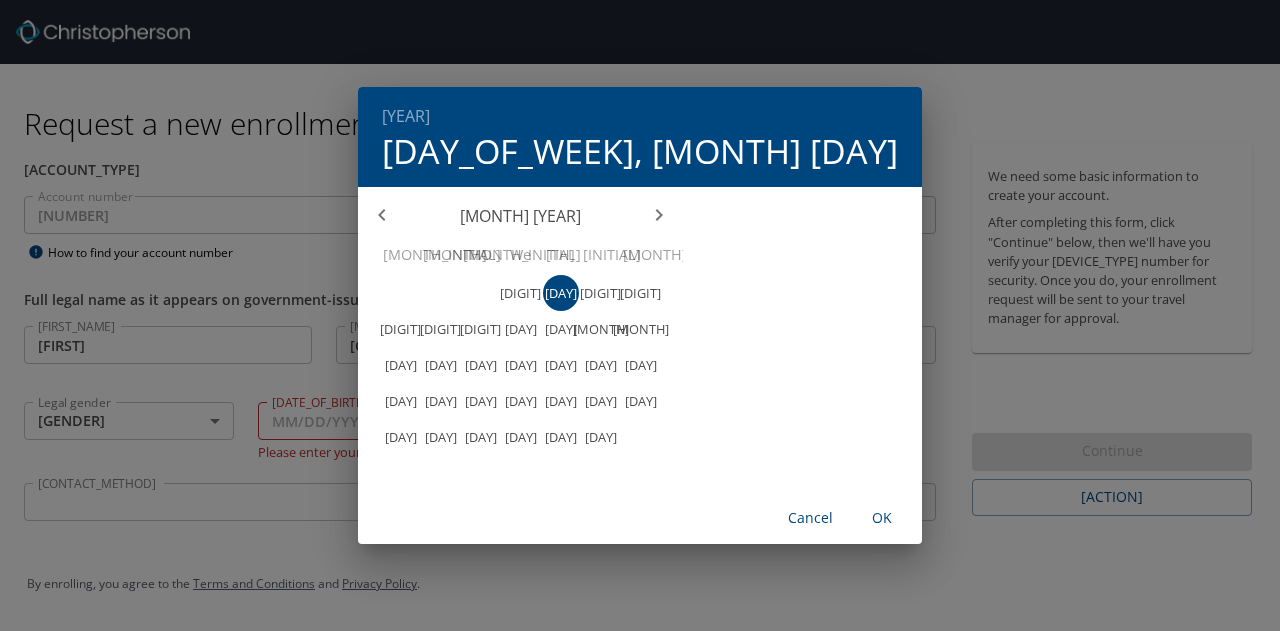 drag, startPoint x: 642, startPoint y: 321, endPoint x: 766, endPoint y: 514, distance: 229.4014 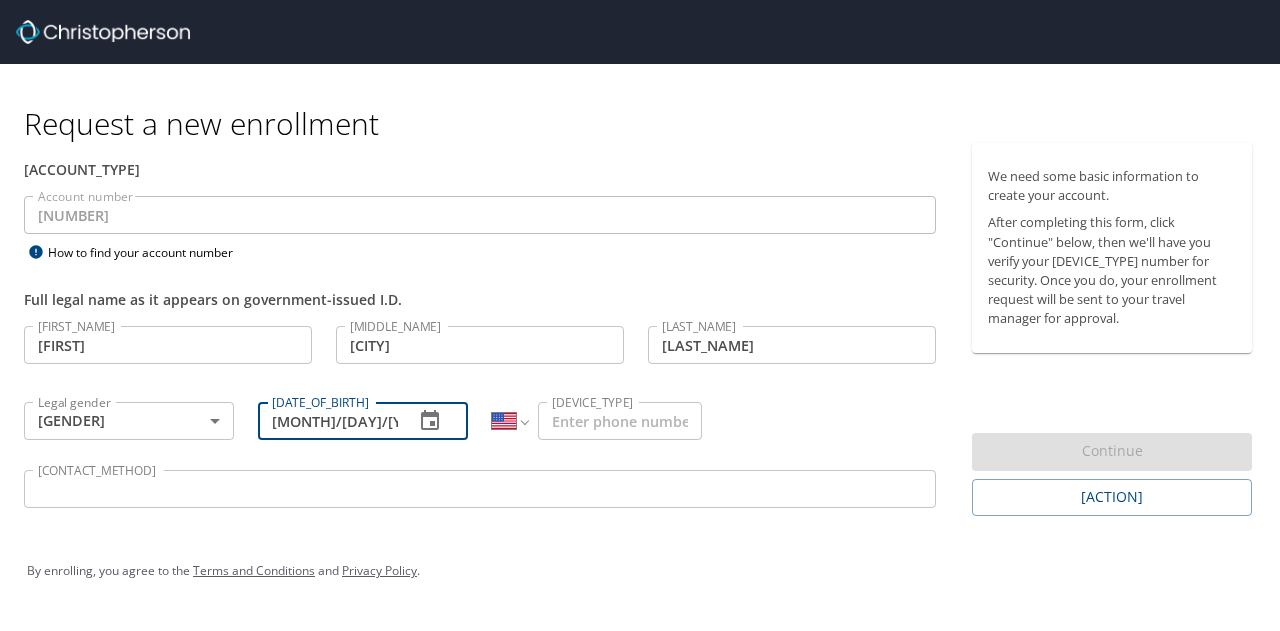 click on "[MONTH]/[DAY]/[YEAR]" at bounding box center [328, 421] 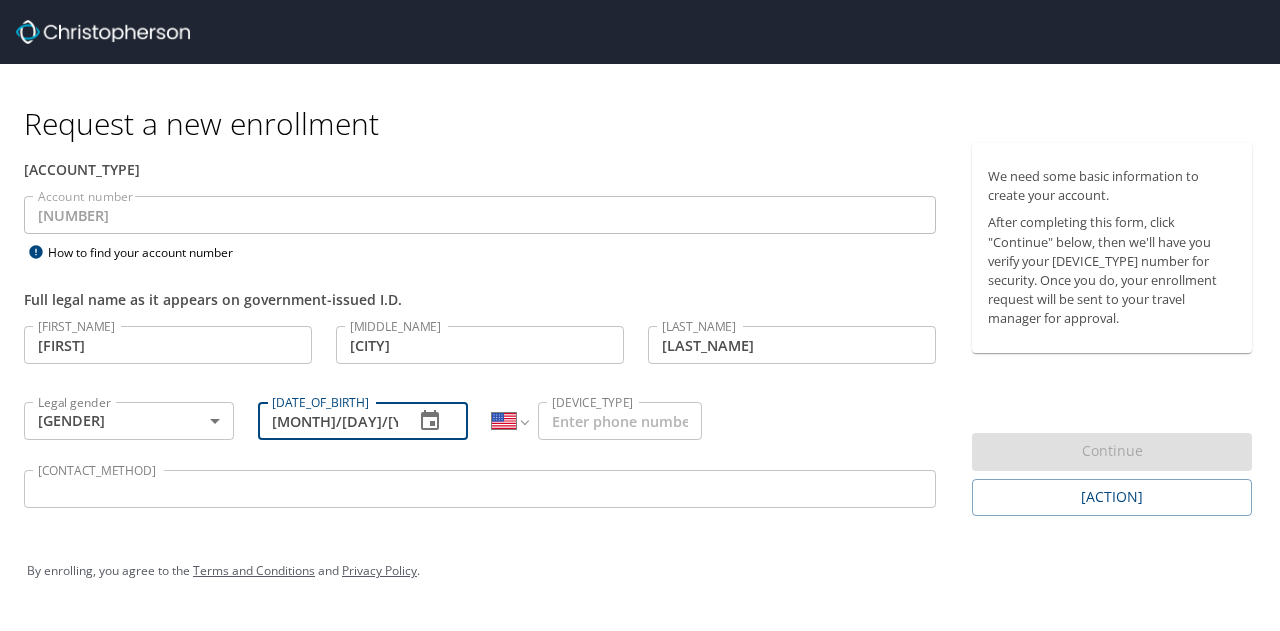 type on "[MONTH]/[DAY]/[YEAR]" 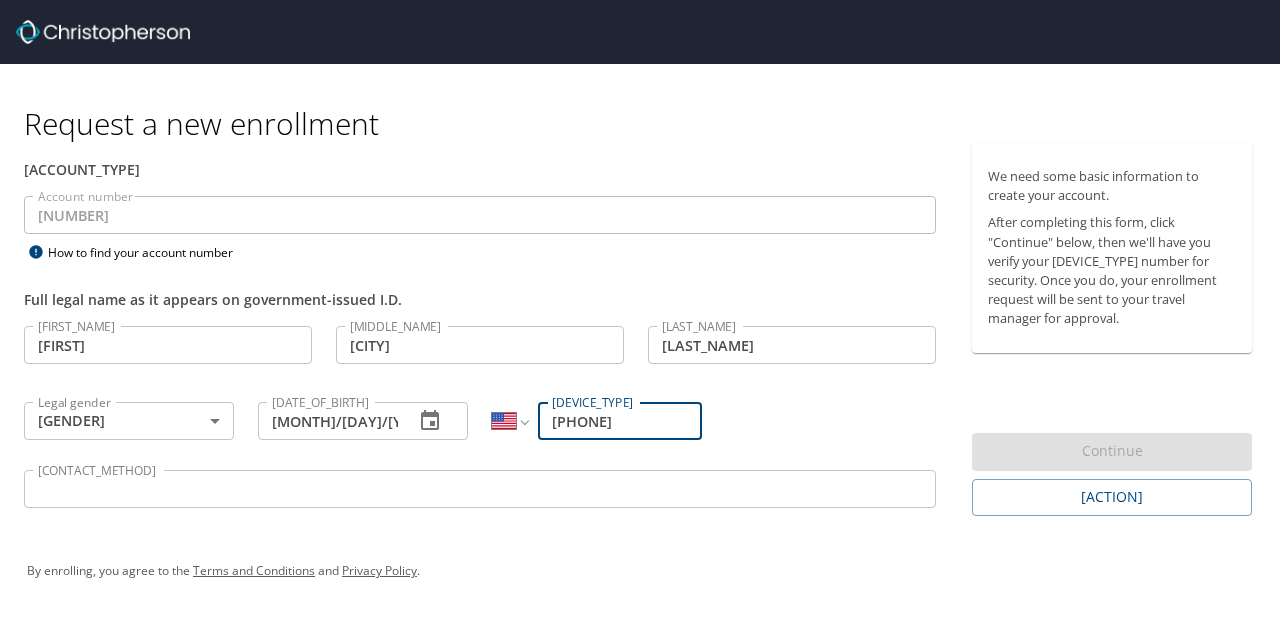 type on "[PHONE]" 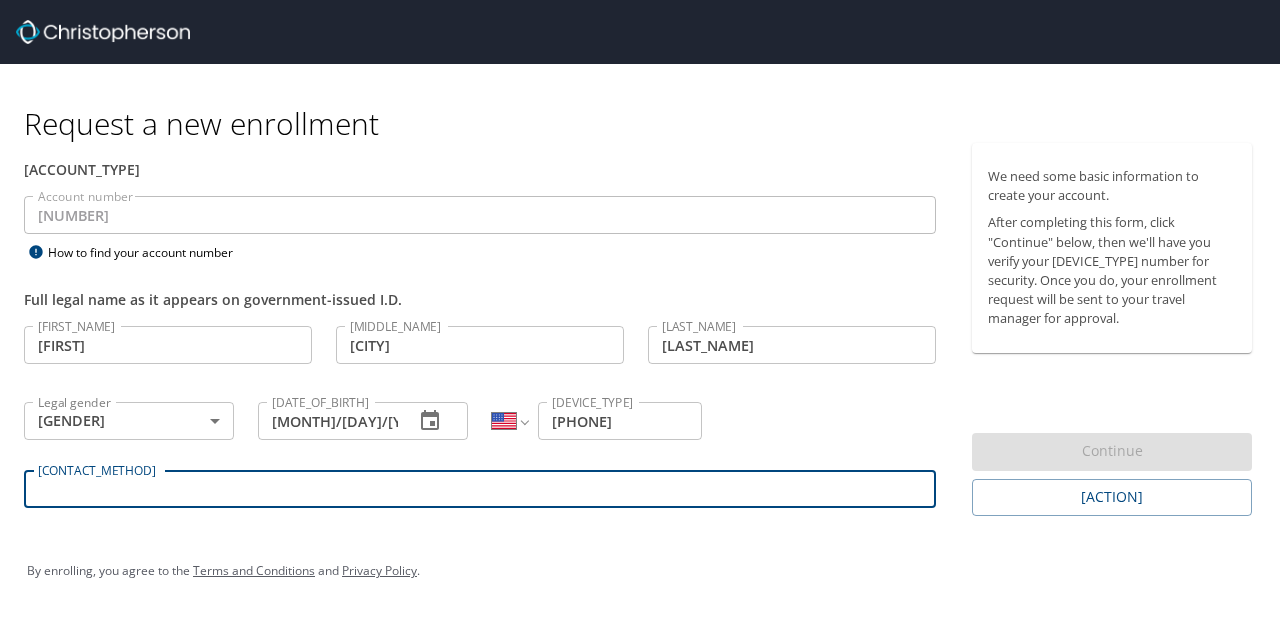 click on "[CONTACT_METHOD]" at bounding box center (480, 489) 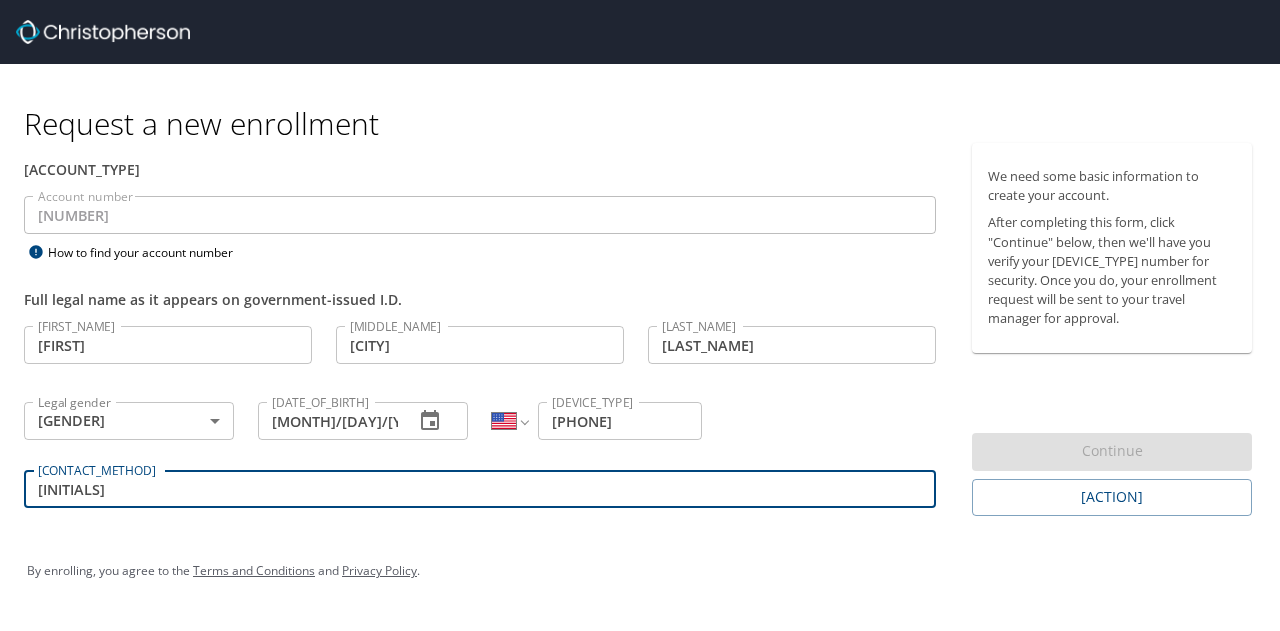 type on "[EMAIL]" 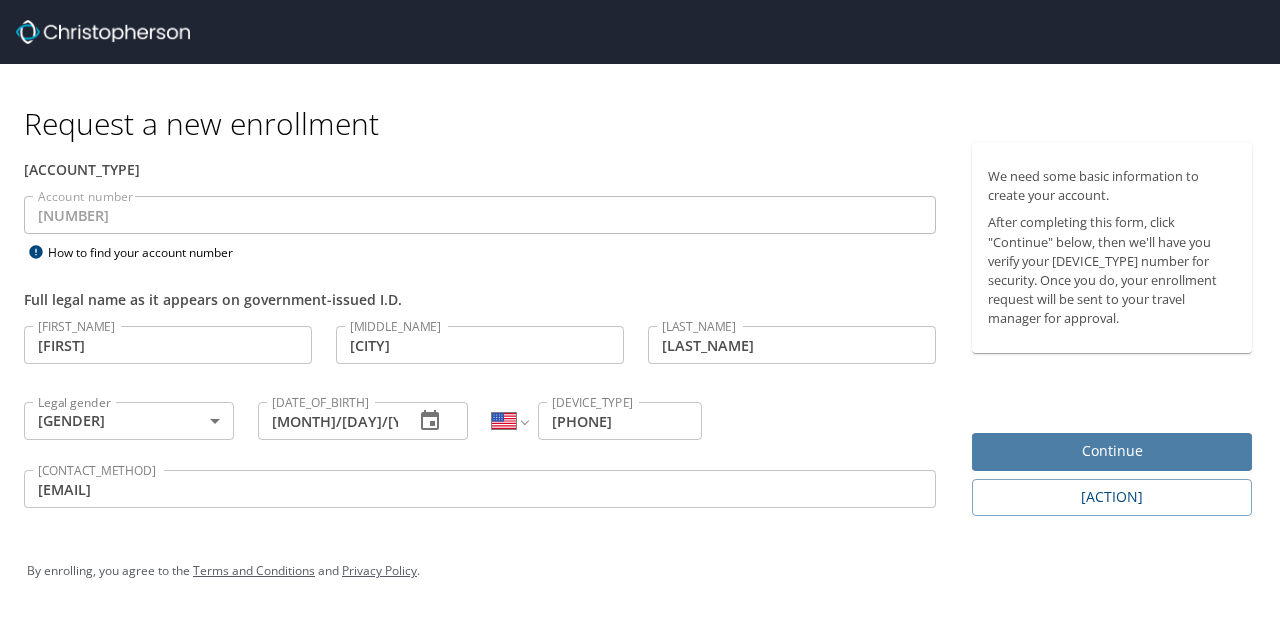 click on "Continue" at bounding box center (1112, 451) 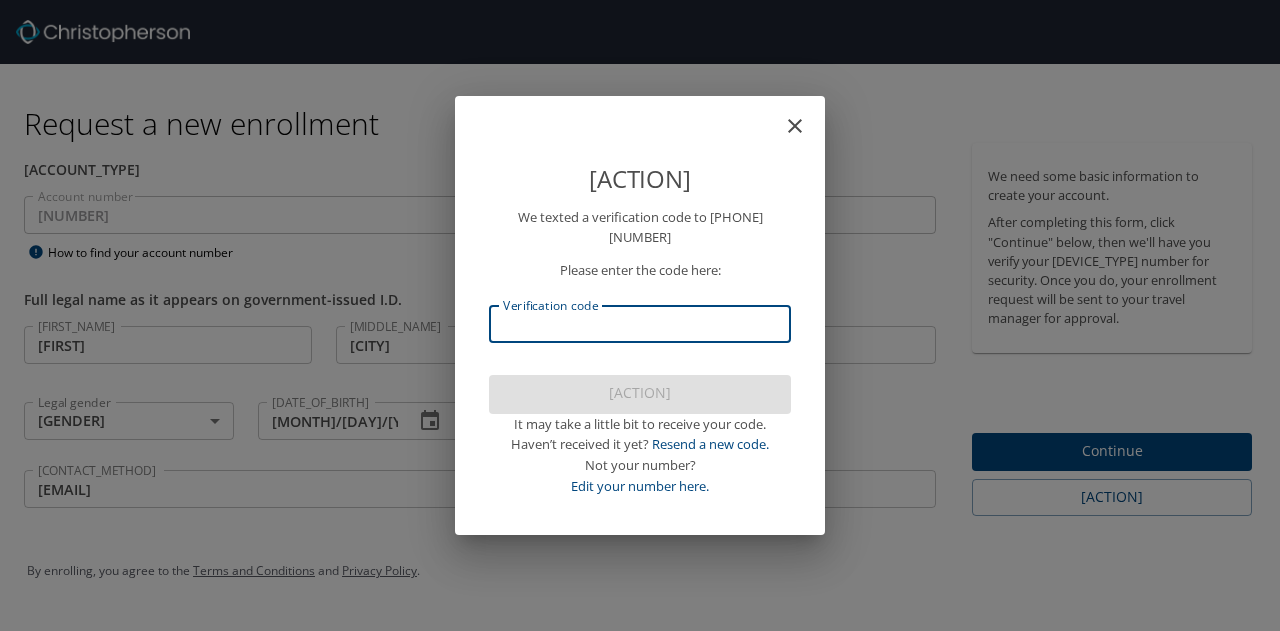 click on "Verification code" at bounding box center [640, 324] 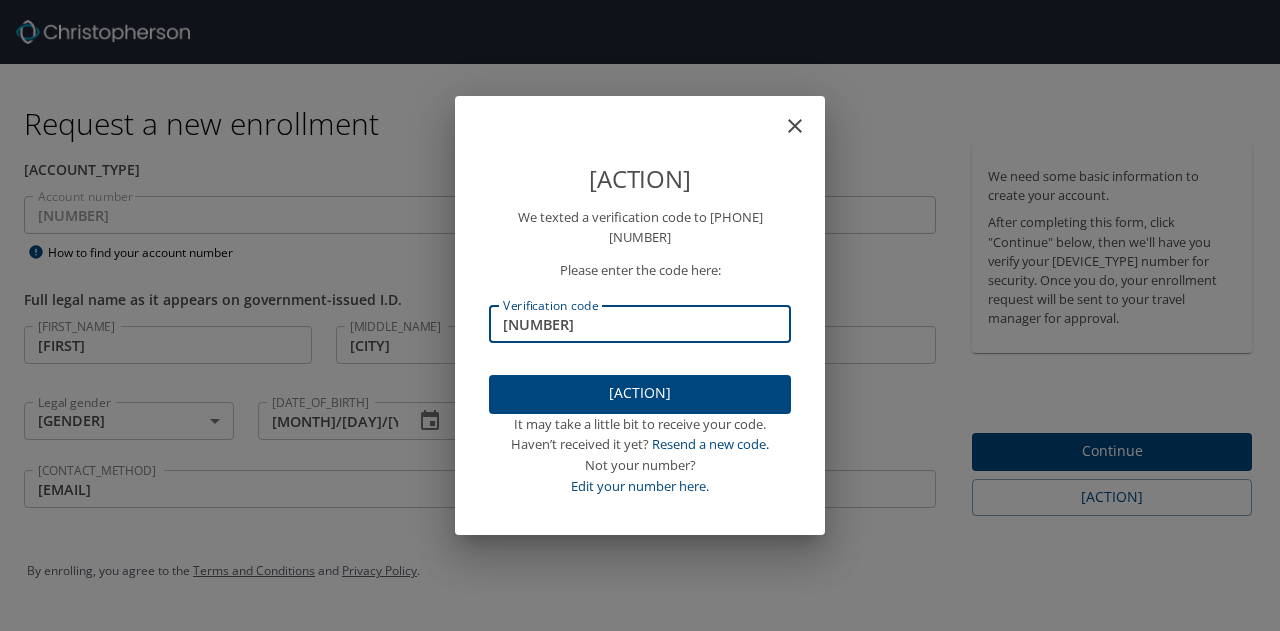 type on "[NUMBER]" 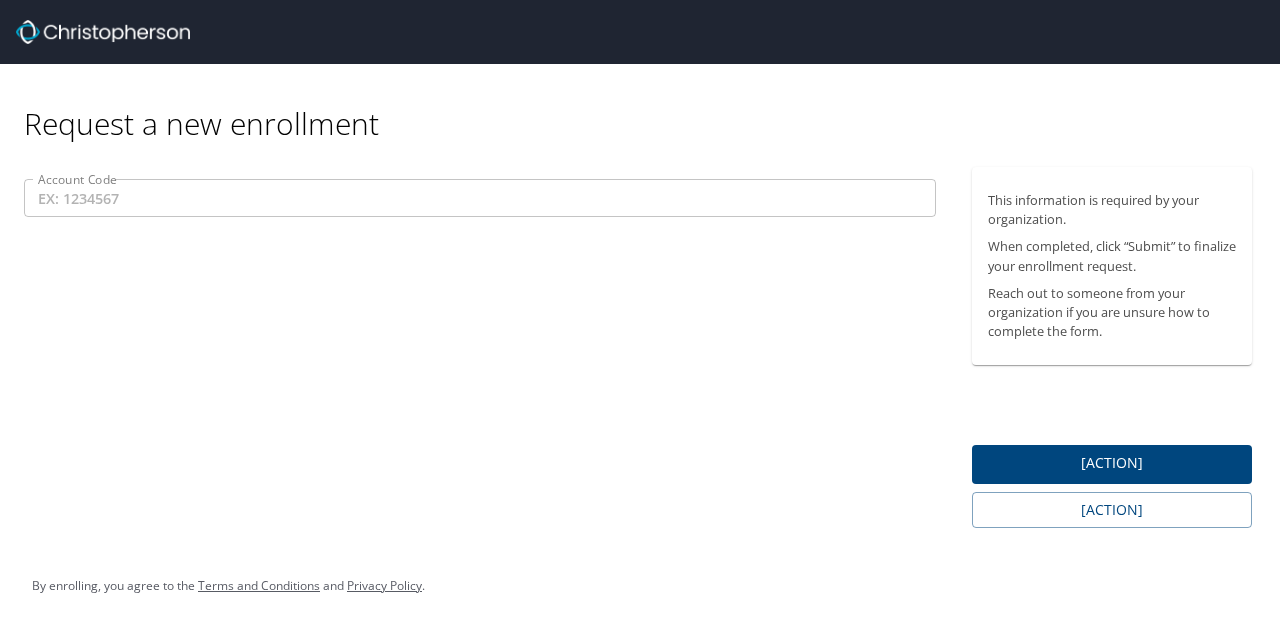 click on "Account Code" at bounding box center (480, 198) 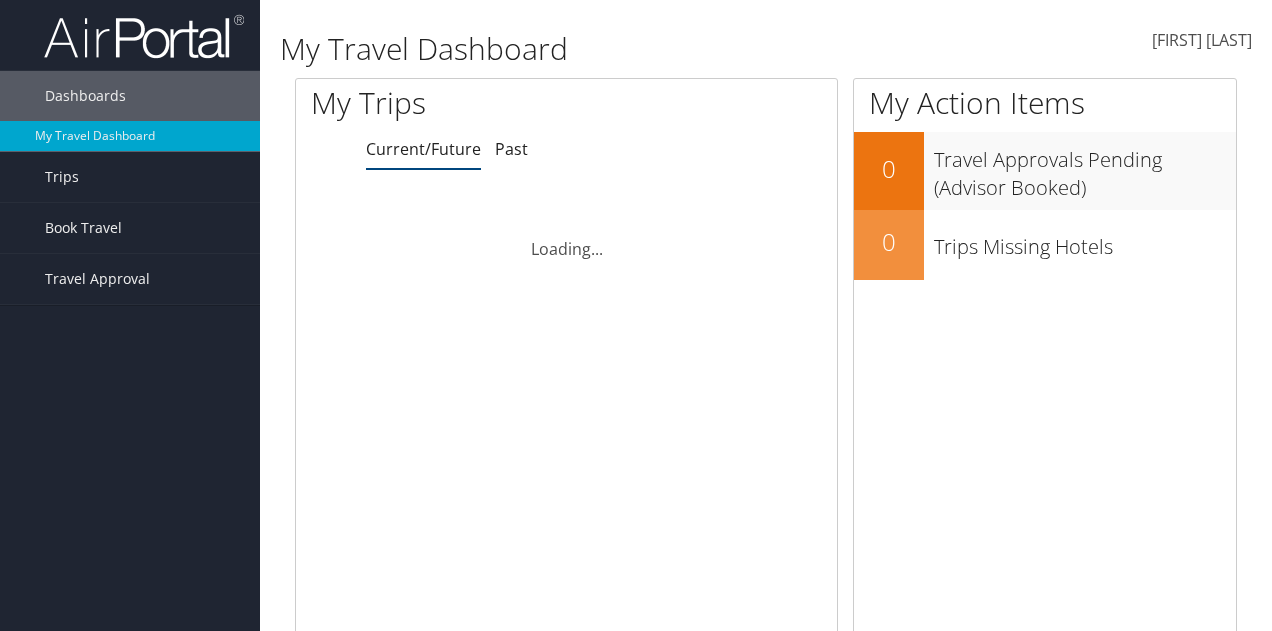 scroll, scrollTop: 0, scrollLeft: 0, axis: both 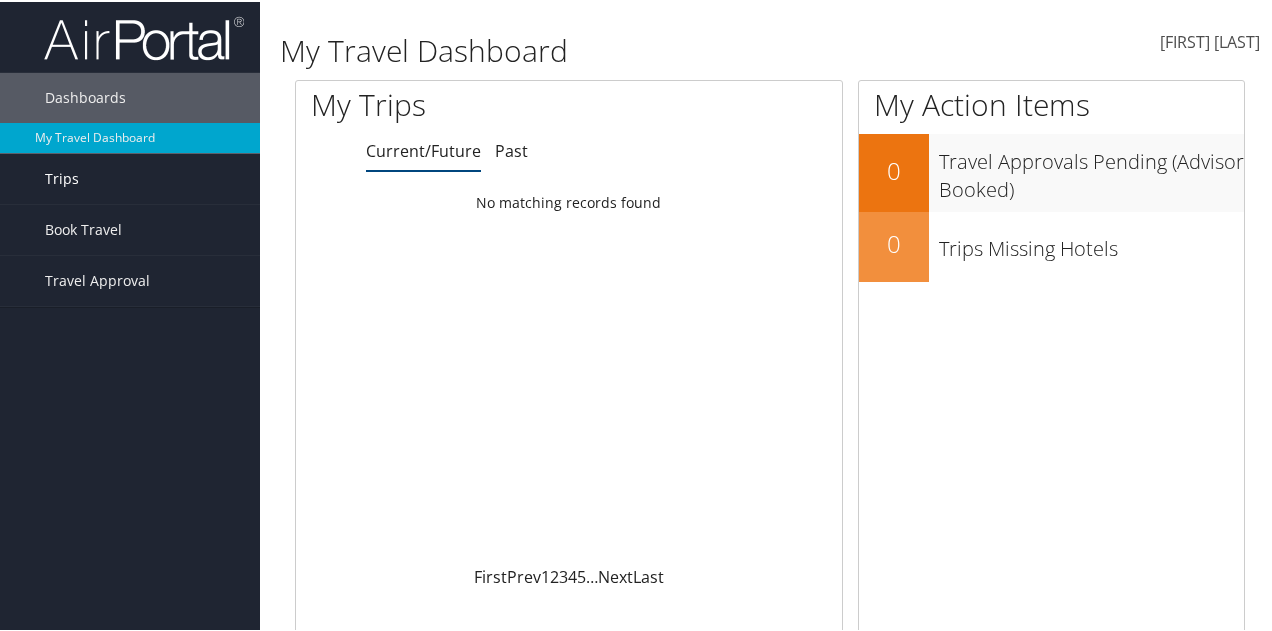 click on "Trips" at bounding box center [130, 177] 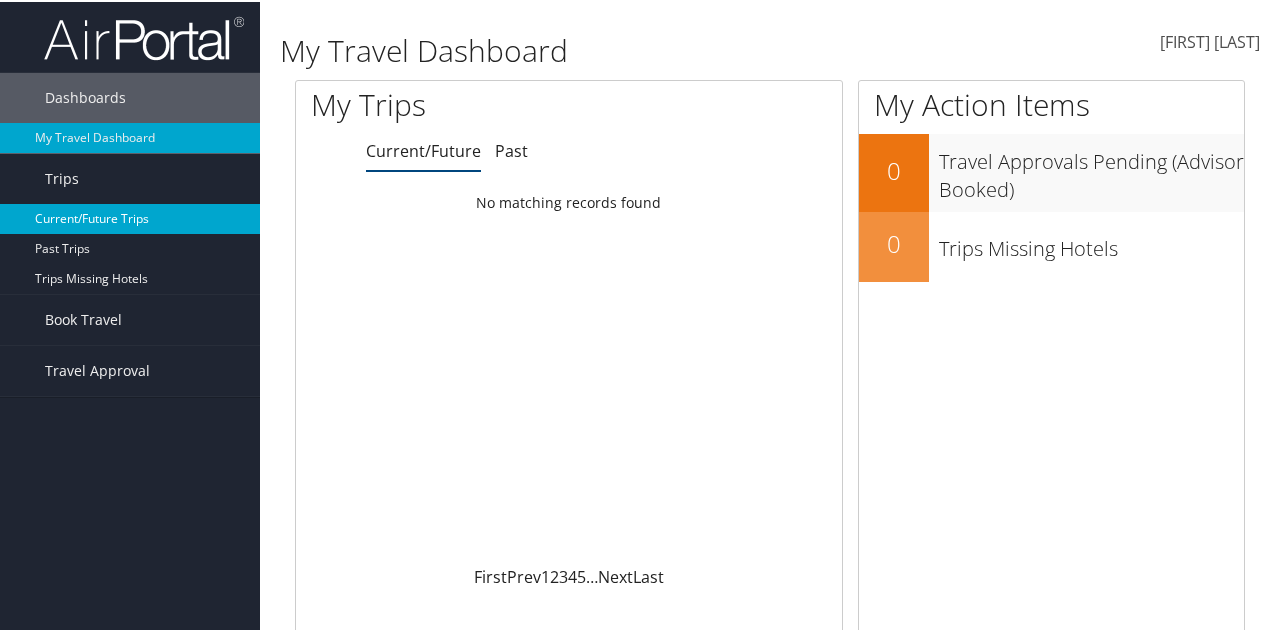click on "Current/Future Trips" at bounding box center [130, 217] 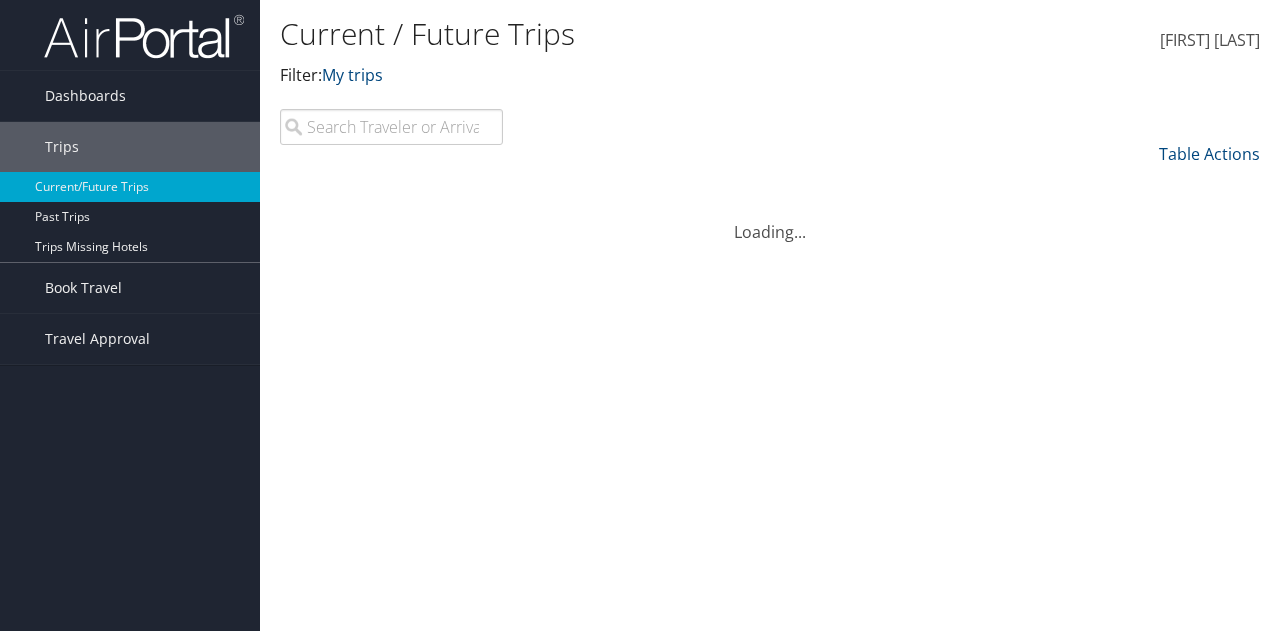 scroll, scrollTop: 0, scrollLeft: 0, axis: both 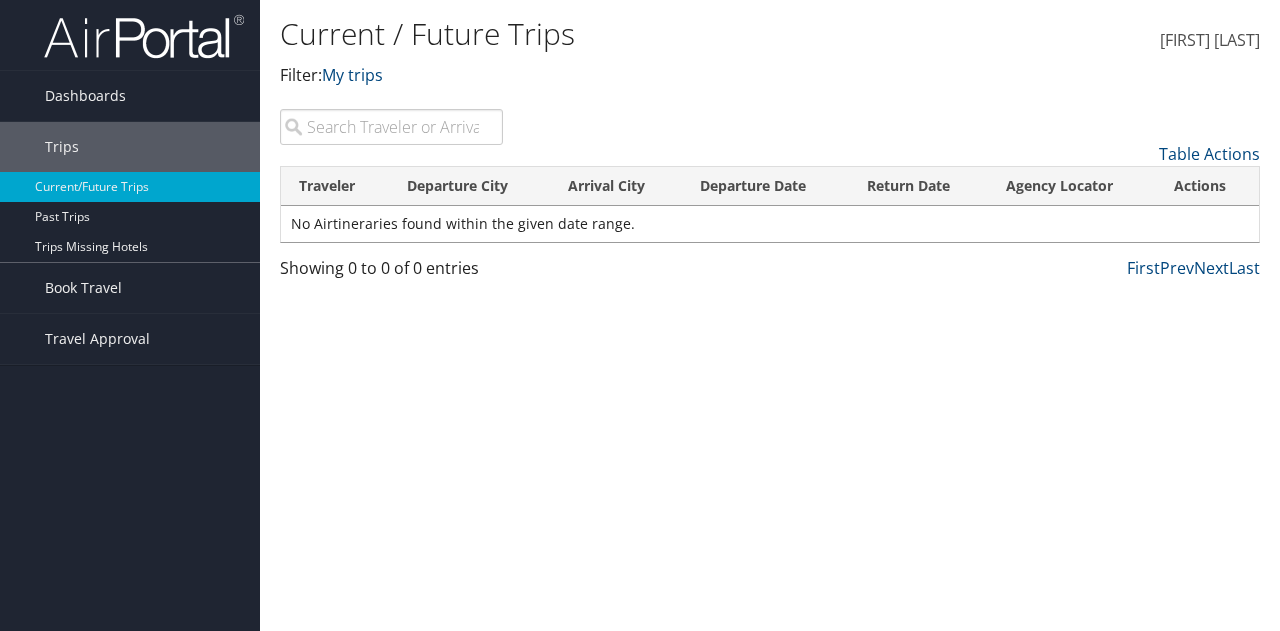 click on "Traveler" at bounding box center (335, 186) 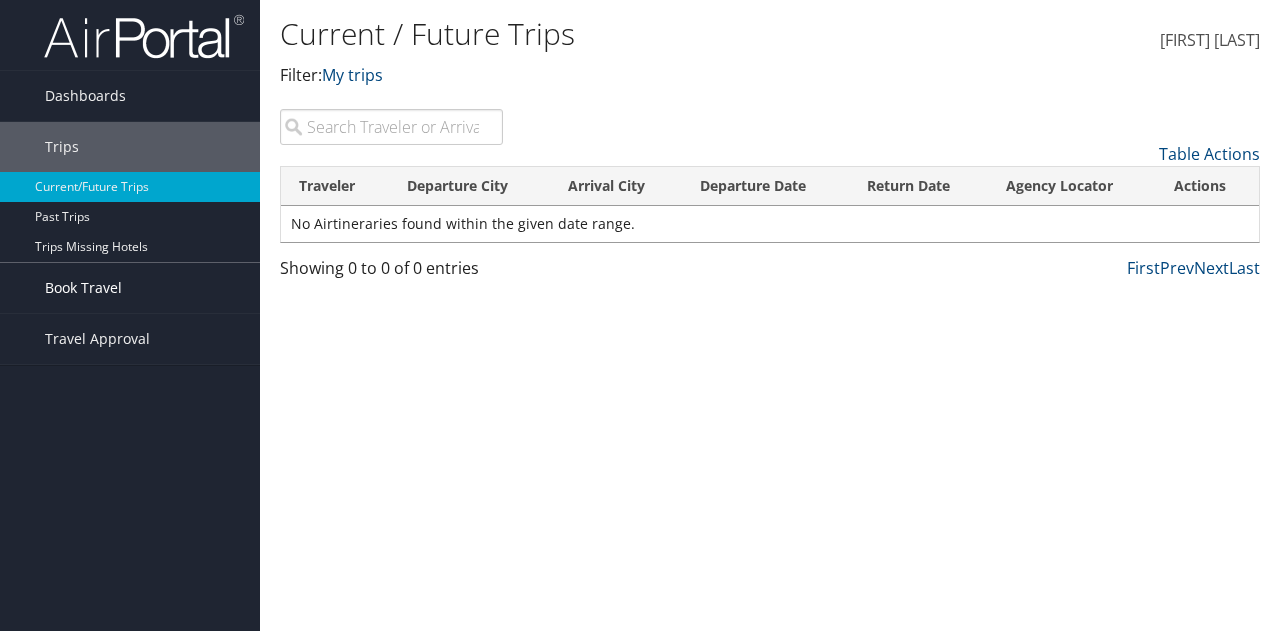 click on "Book Travel" at bounding box center [83, 288] 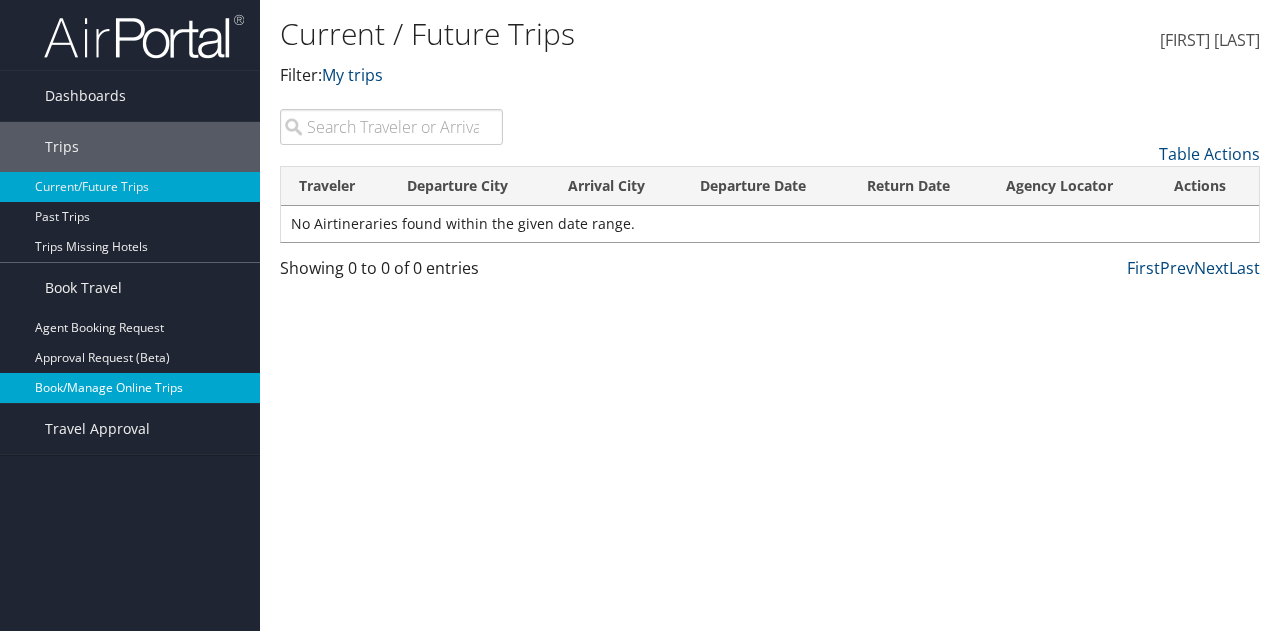 click on "Book/Manage Online Trips" at bounding box center [130, 388] 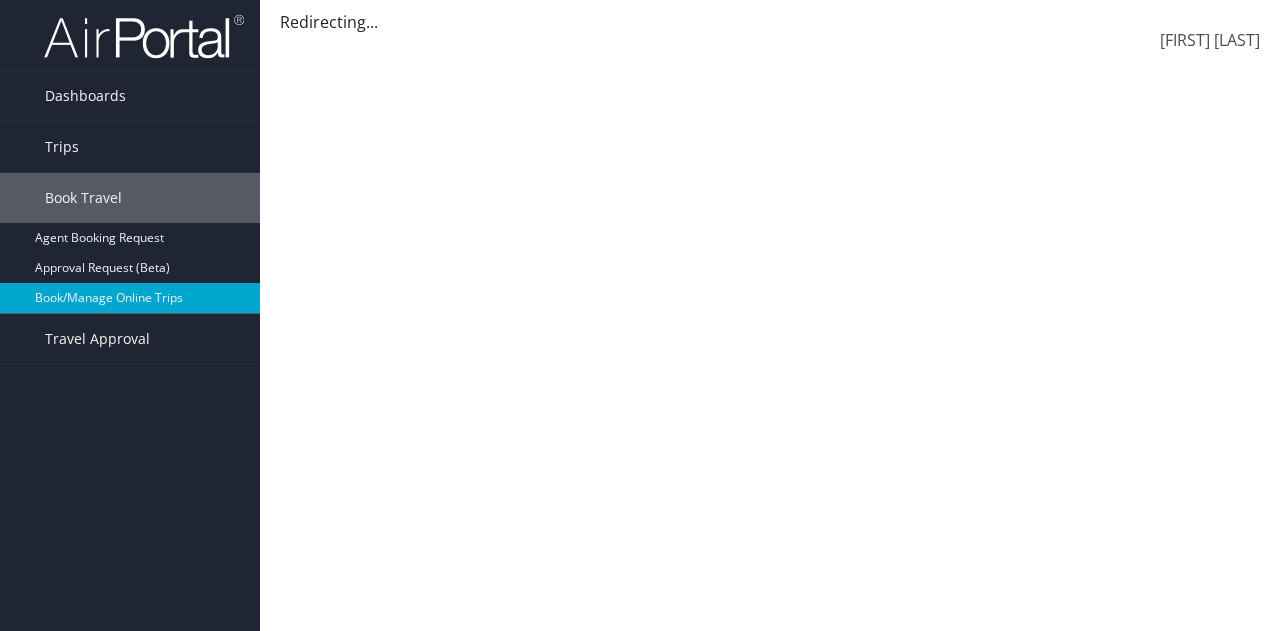 scroll, scrollTop: 0, scrollLeft: 0, axis: both 